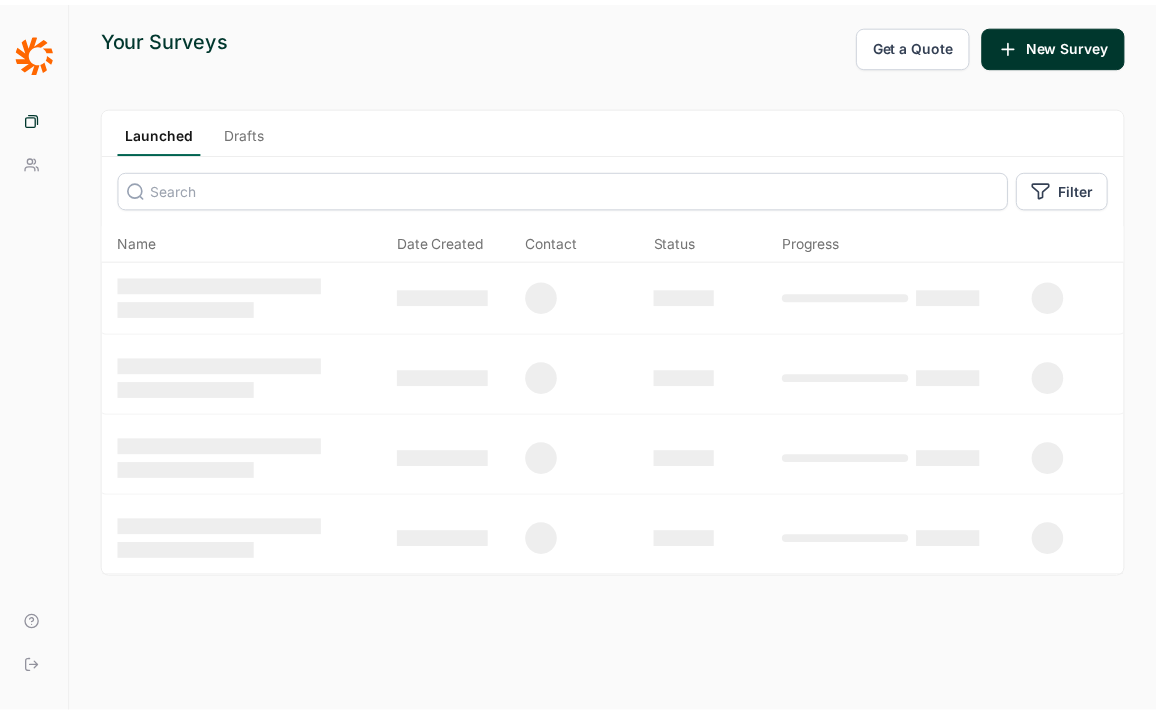 scroll, scrollTop: 0, scrollLeft: 0, axis: both 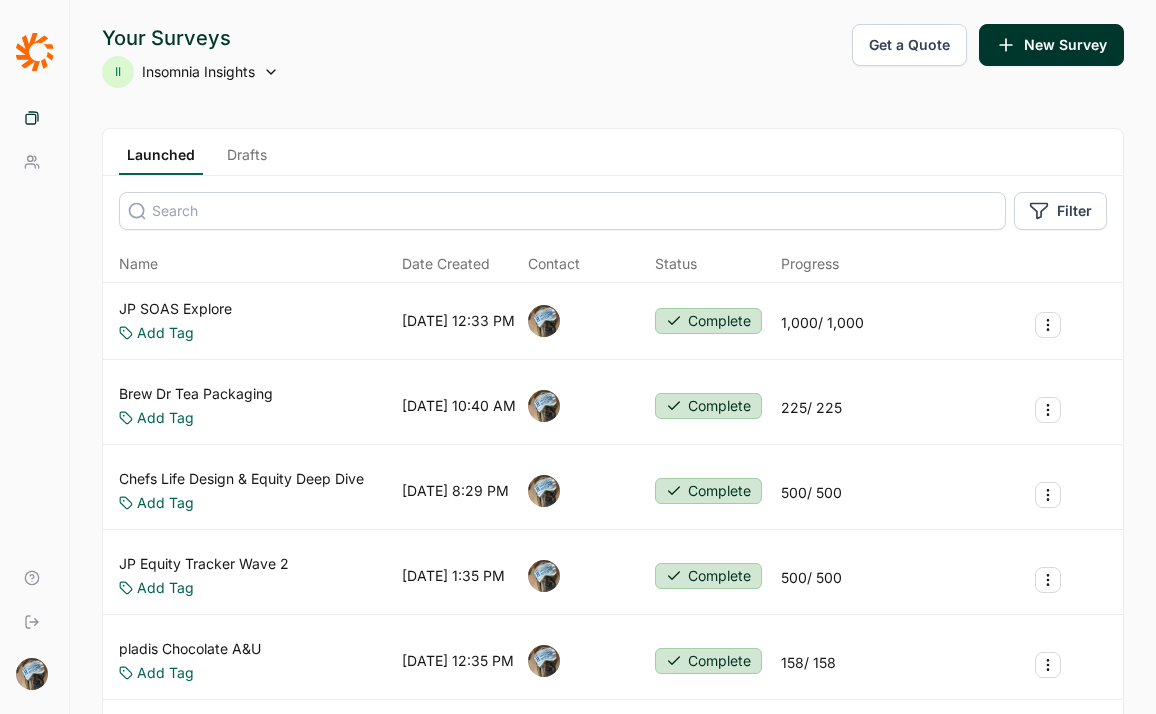 click on "JP SOAS Explore" at bounding box center [175, 309] 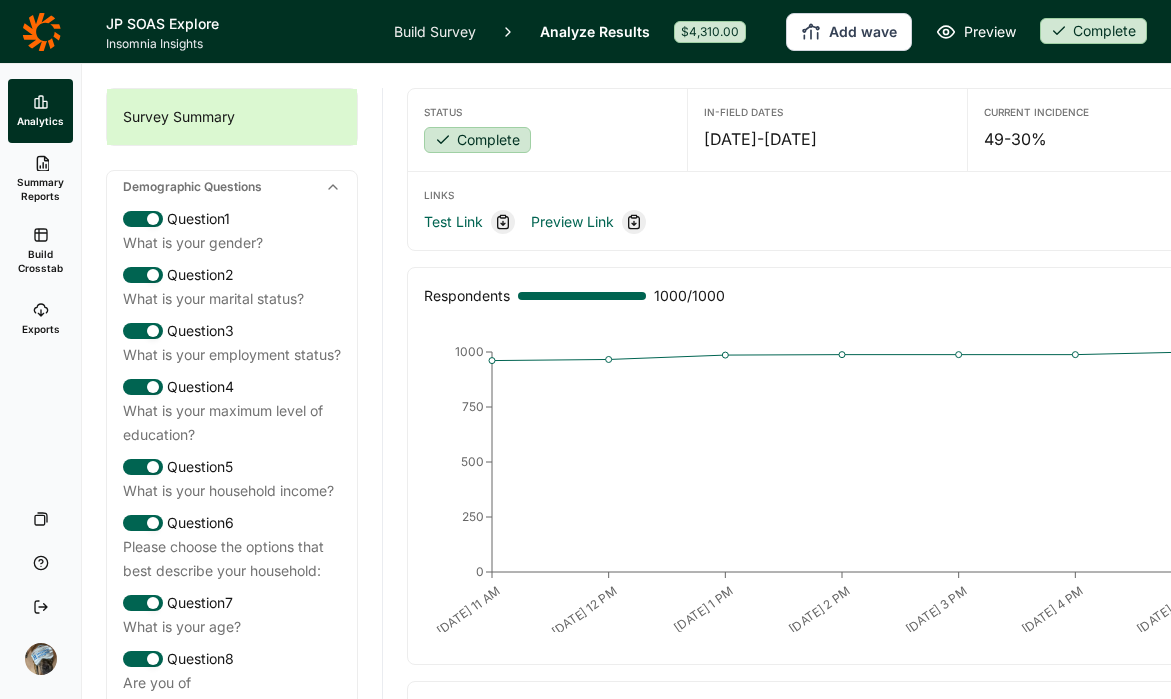 click on "Build Crosstab" at bounding box center (40, 261) 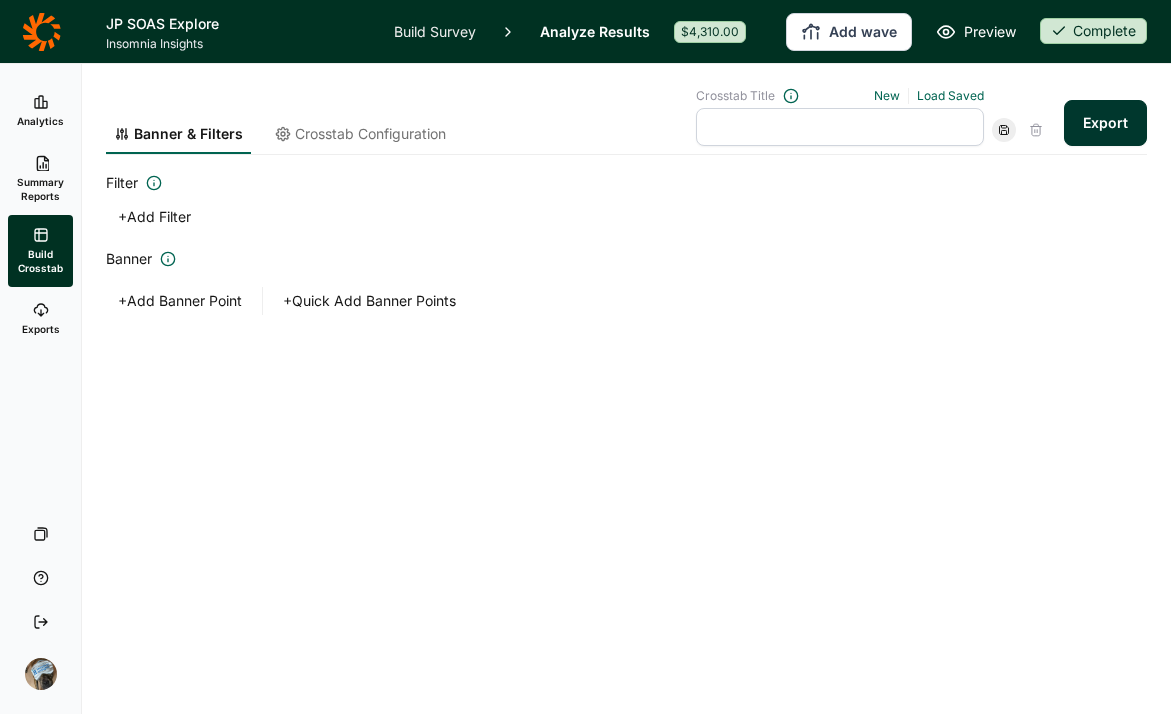 click on "+  Add Banner Point" at bounding box center [180, 301] 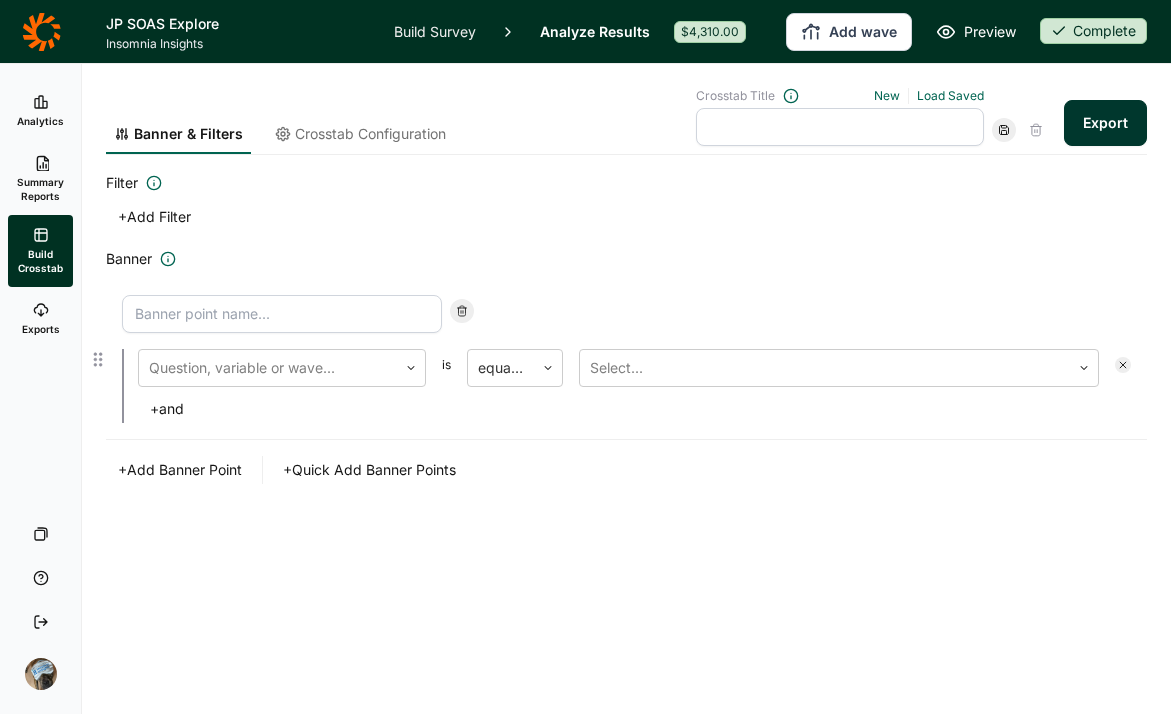 click at bounding box center (282, 314) 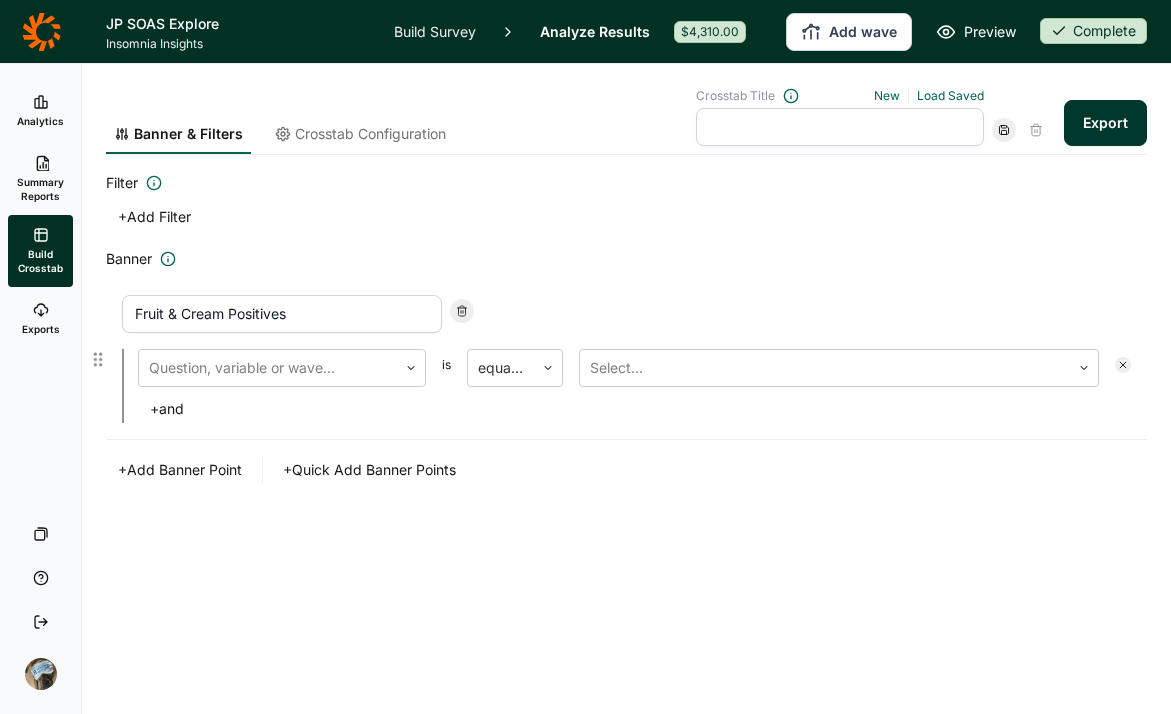 type on "Fruit & Cream Positives" 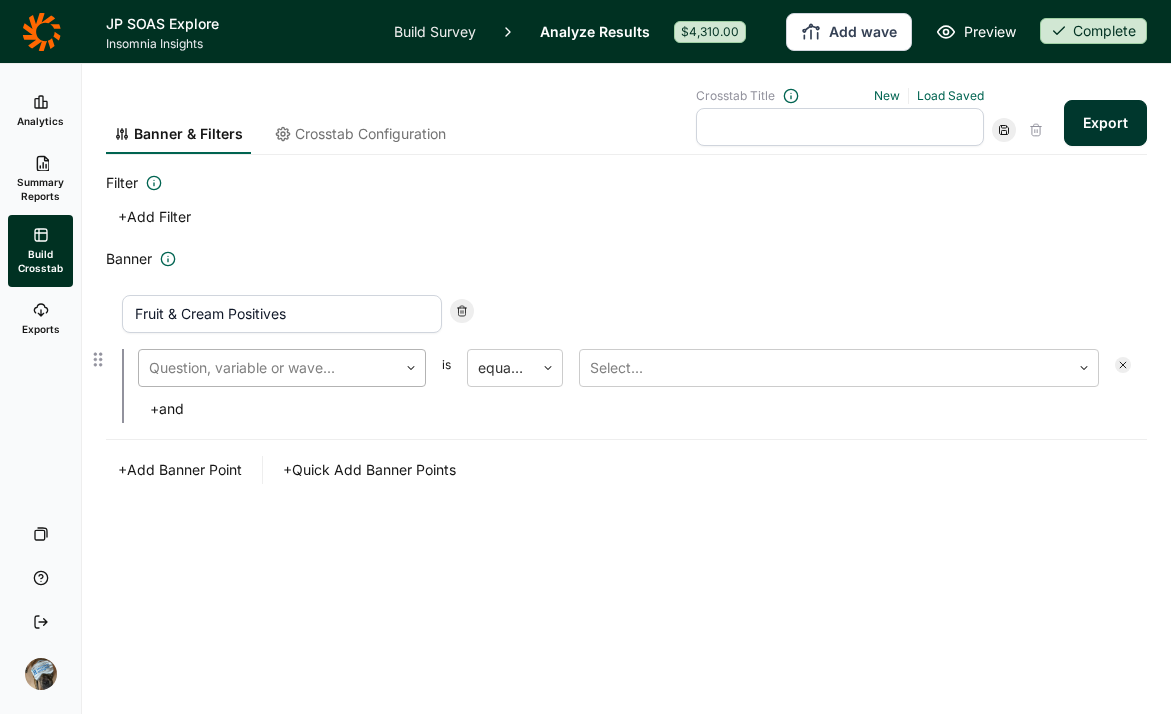 click on "Fruit & Cream Positives Question, variable or wave... is equal to Select... +  and" at bounding box center (626, 359) 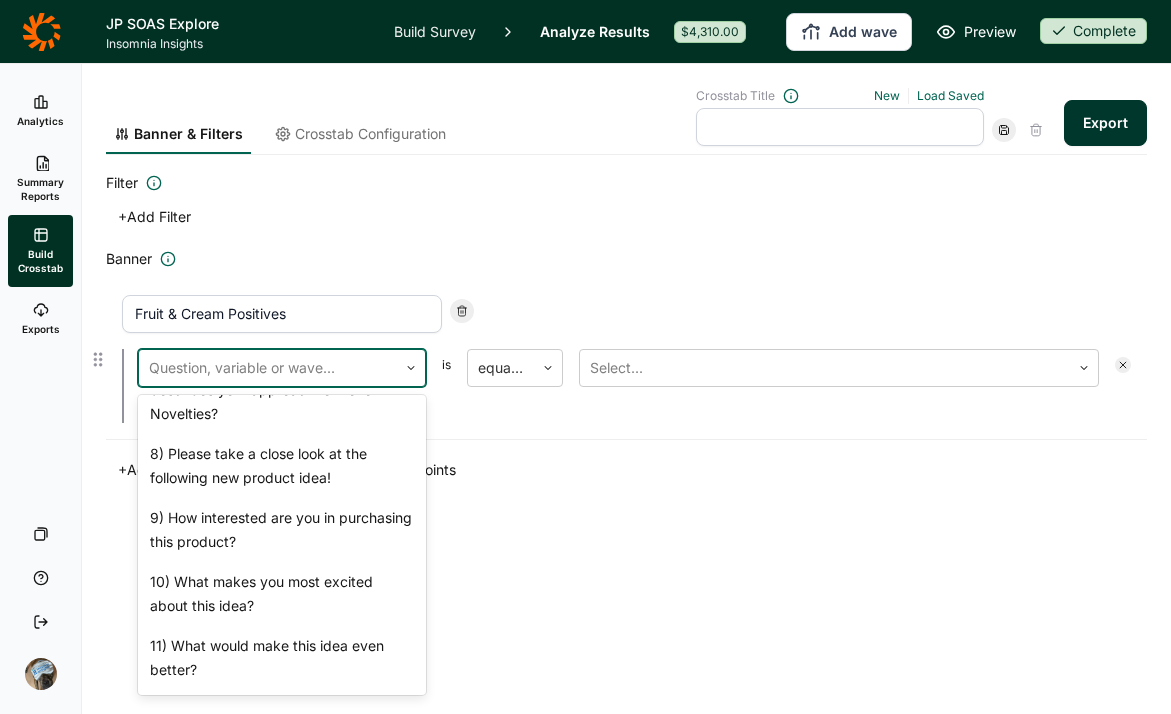 scroll, scrollTop: 1228, scrollLeft: 0, axis: vertical 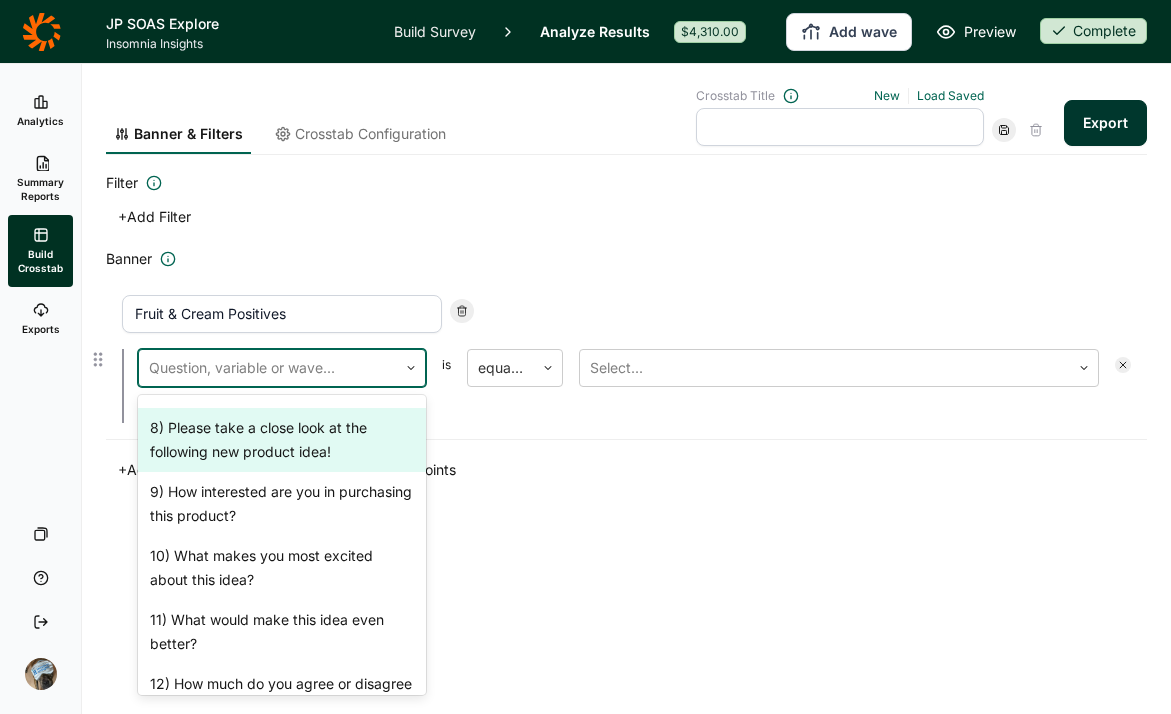 click on "8) Please take a close look at the following new product idea!" at bounding box center [282, 440] 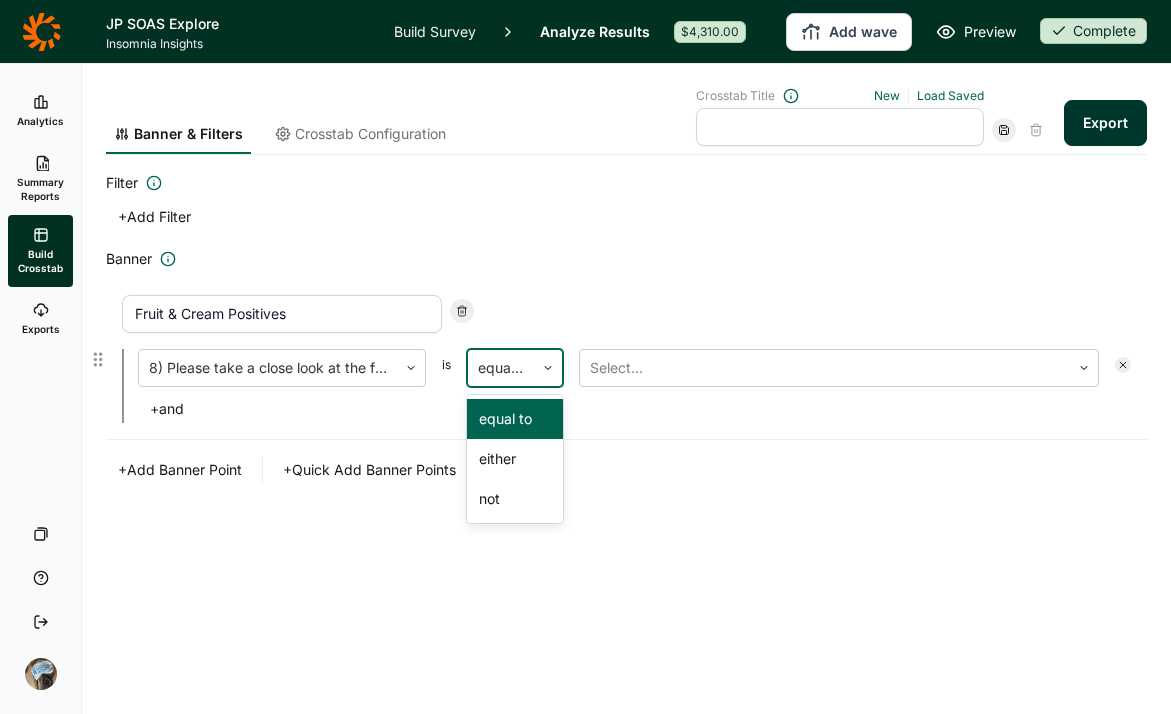 click at bounding box center (501, 368) 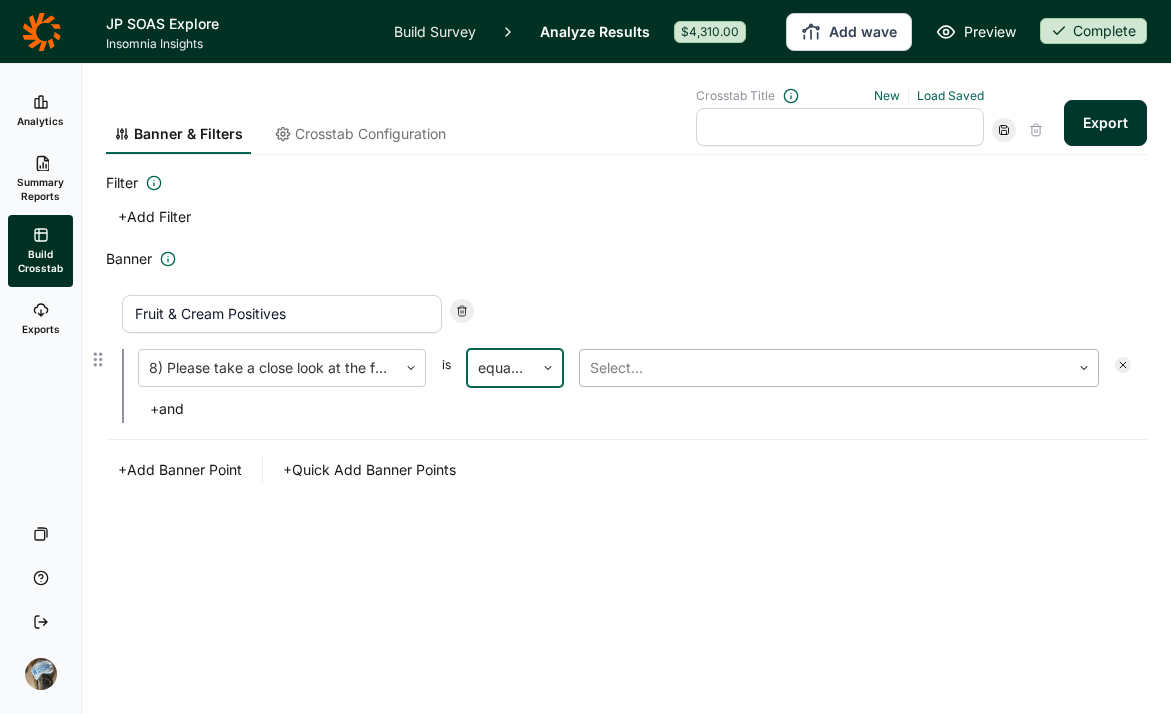 click at bounding box center (825, 368) 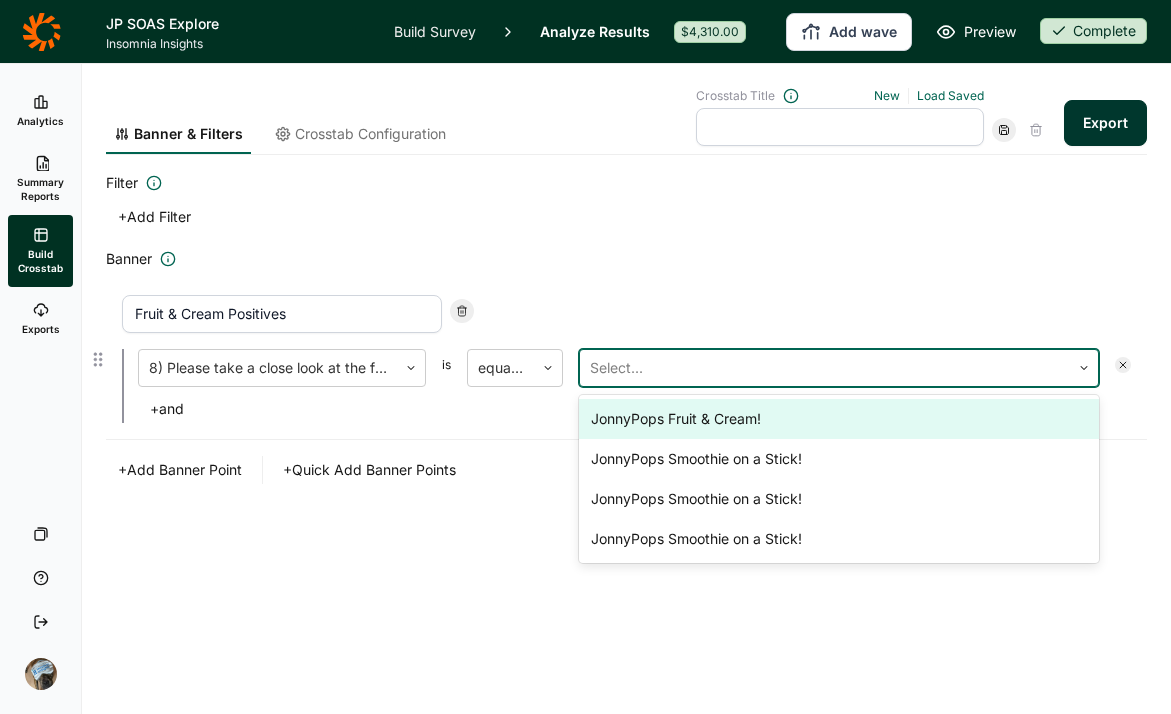 click on "JonnyPops Fruit & Cream!" at bounding box center [839, 419] 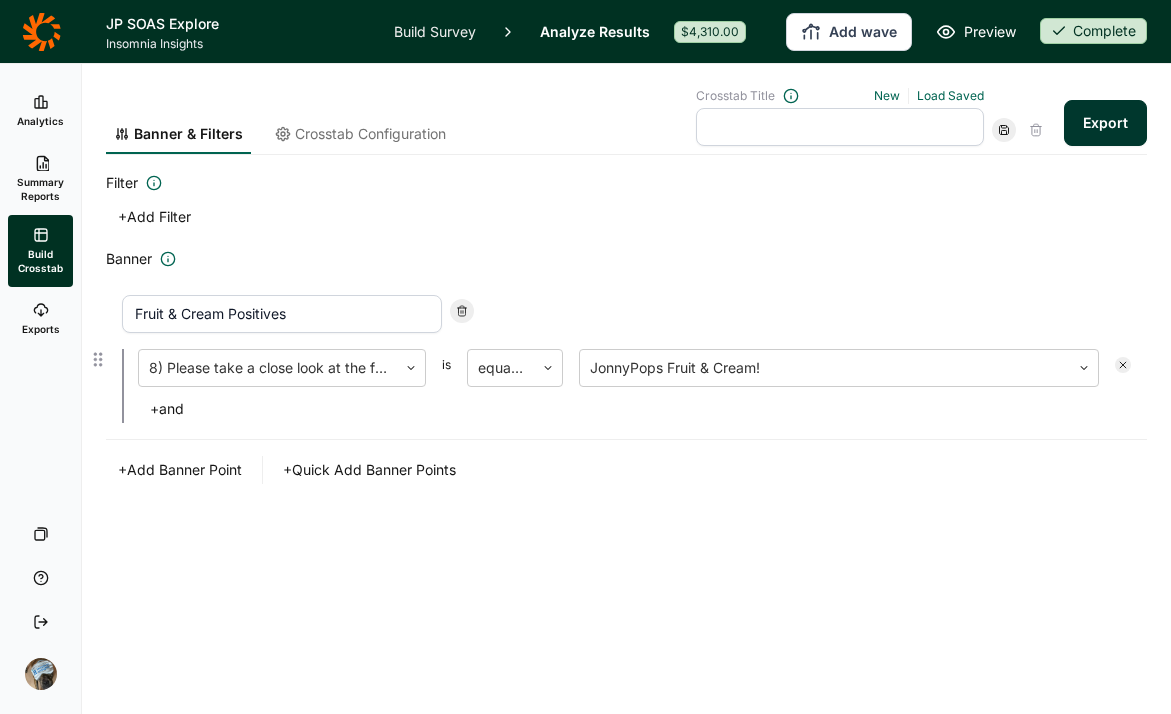click on "+  and" at bounding box center [167, 409] 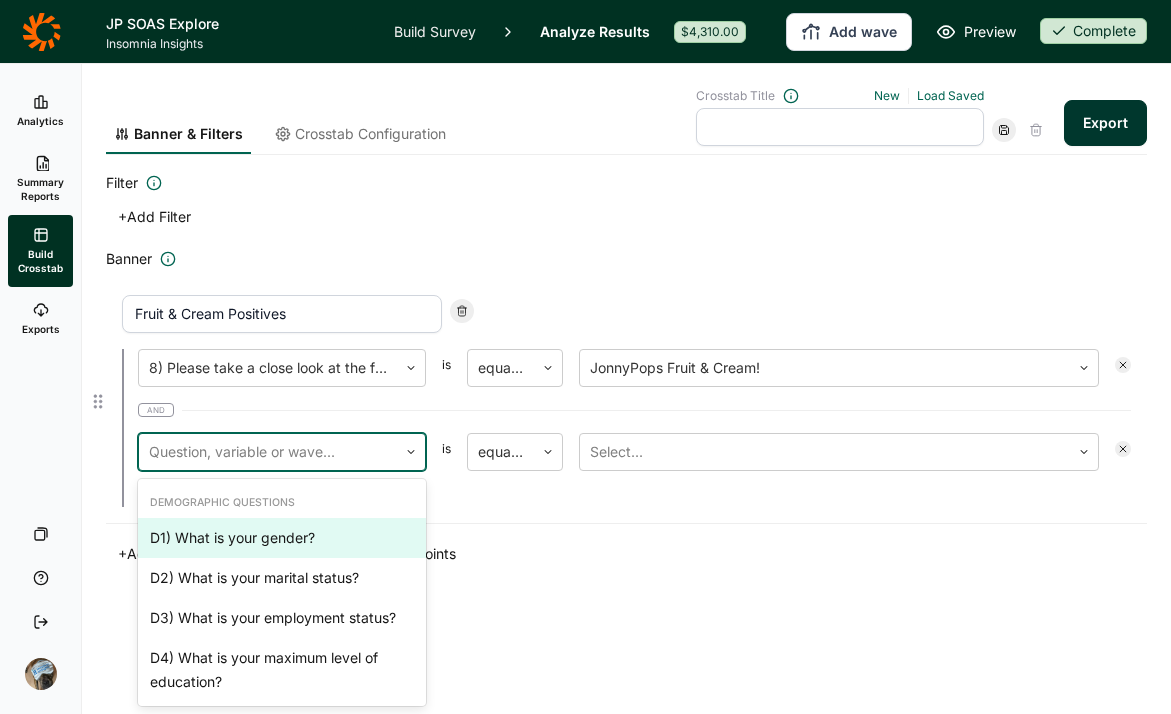 click at bounding box center (268, 452) 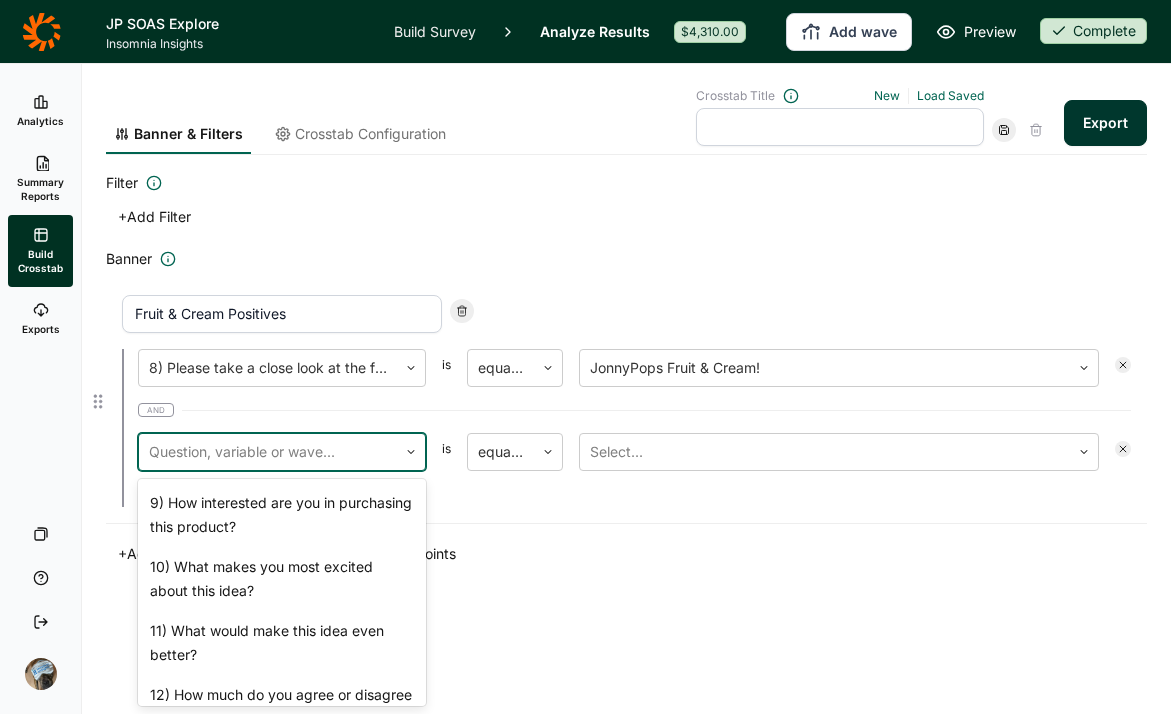 scroll, scrollTop: 1263, scrollLeft: 0, axis: vertical 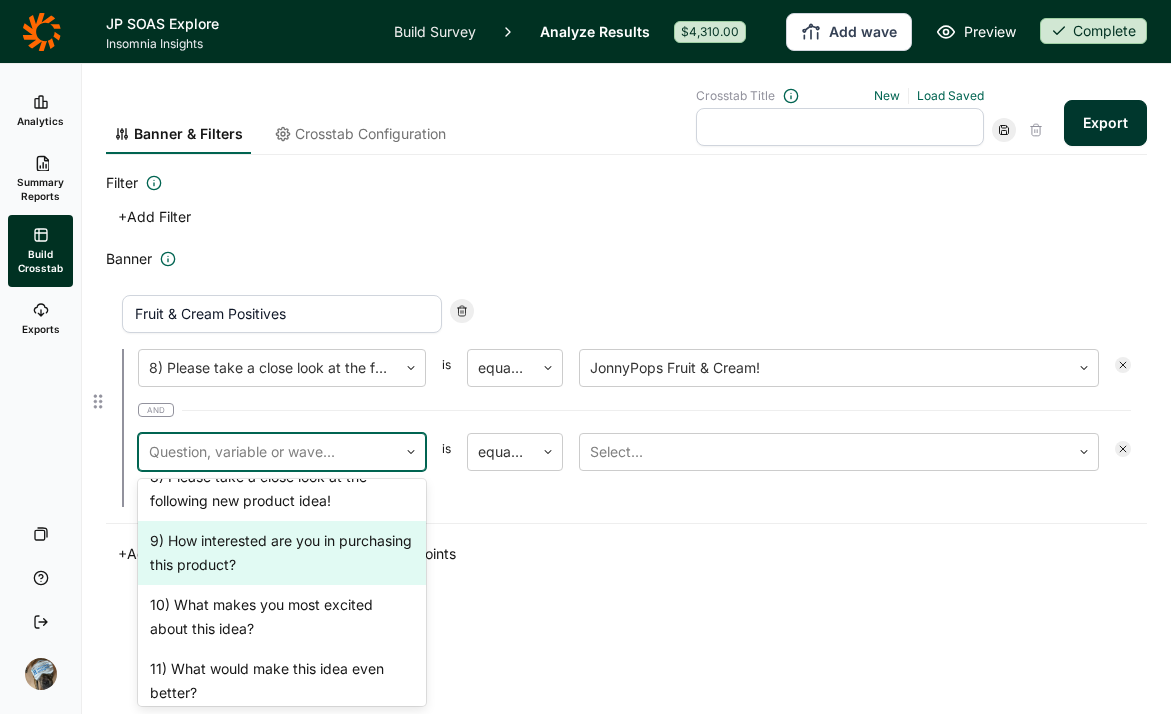 click on "9) How interested are you in purchasing this product?" at bounding box center (282, 553) 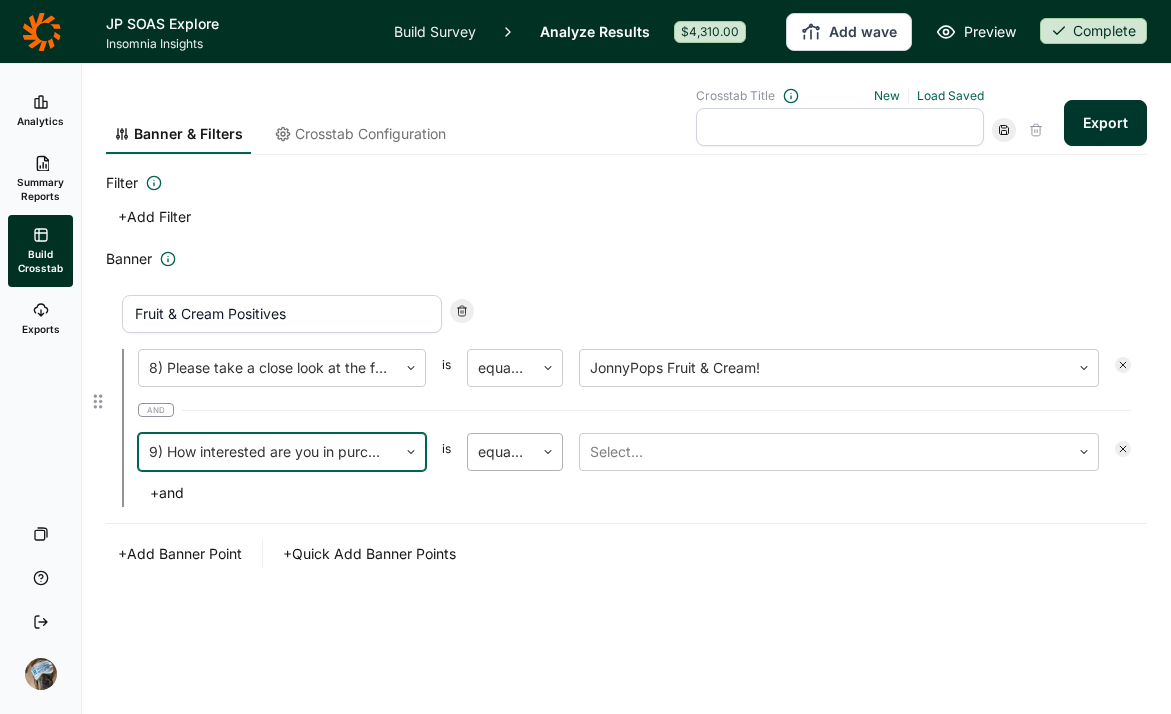click at bounding box center [501, 452] 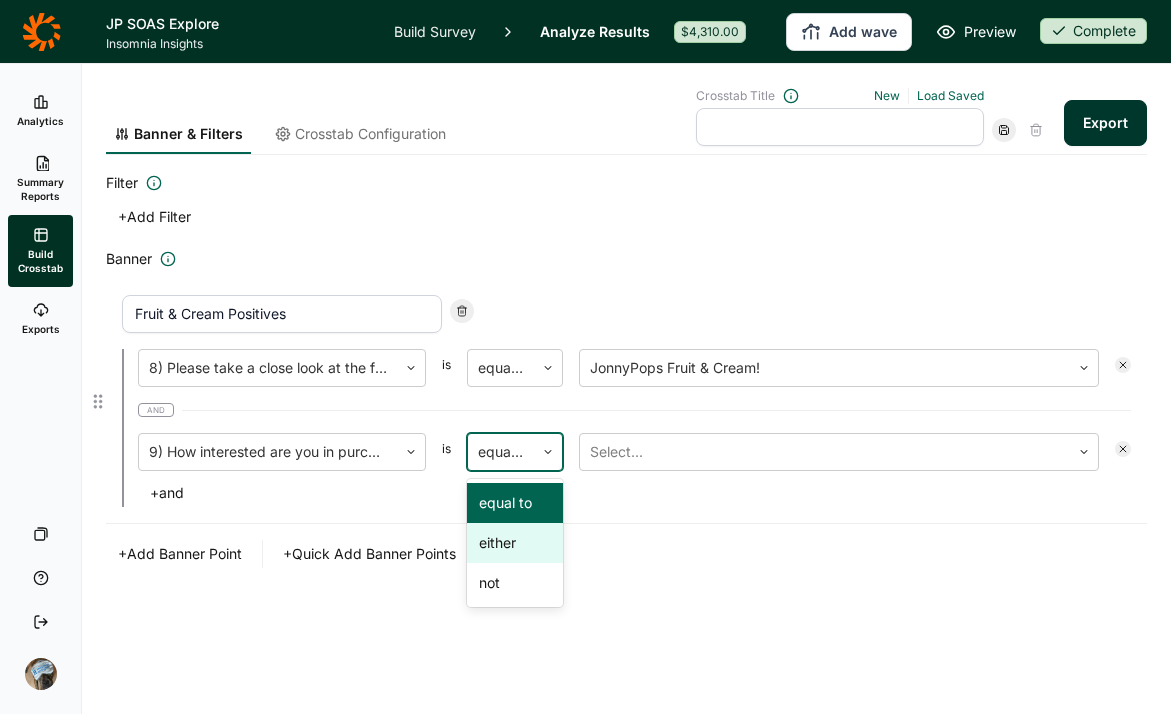 click on "either" at bounding box center [515, 543] 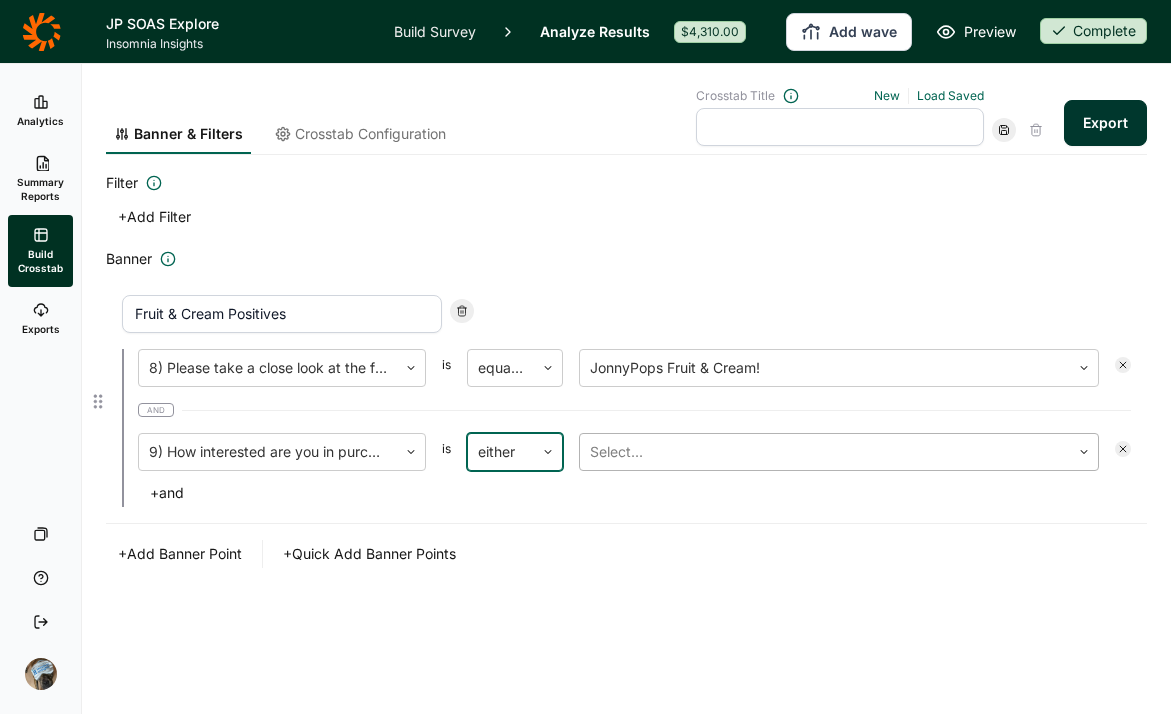 click at bounding box center (825, 452) 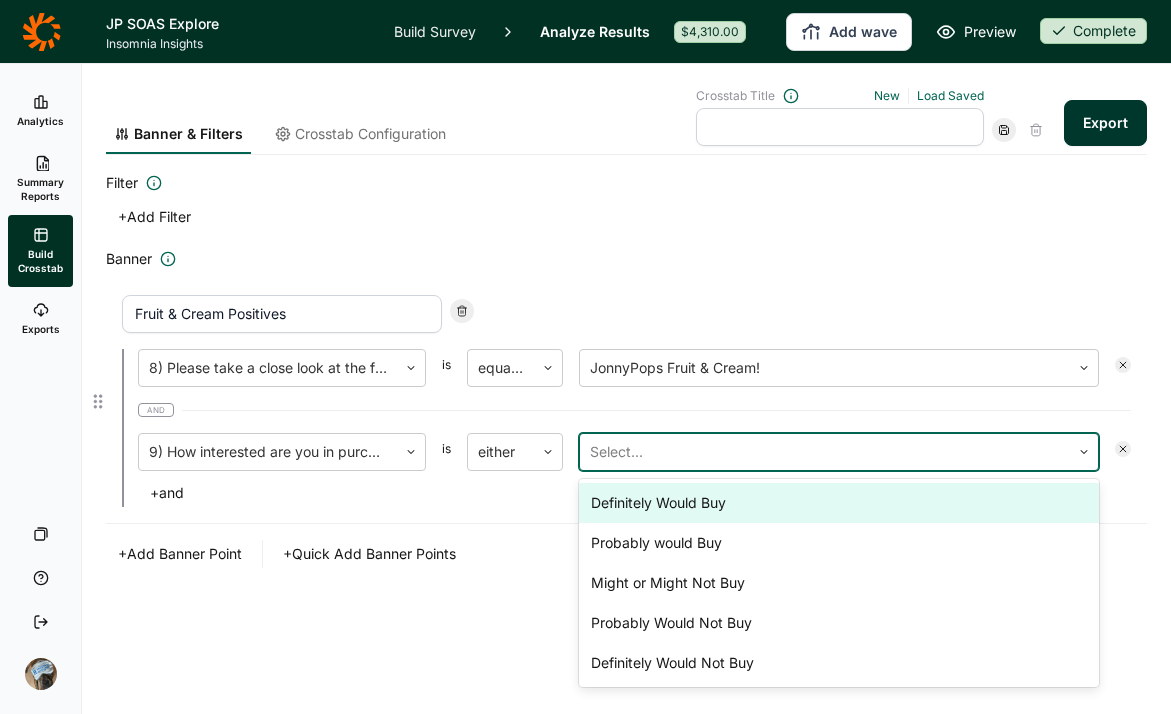 click on "Definitely Would Buy" at bounding box center (839, 503) 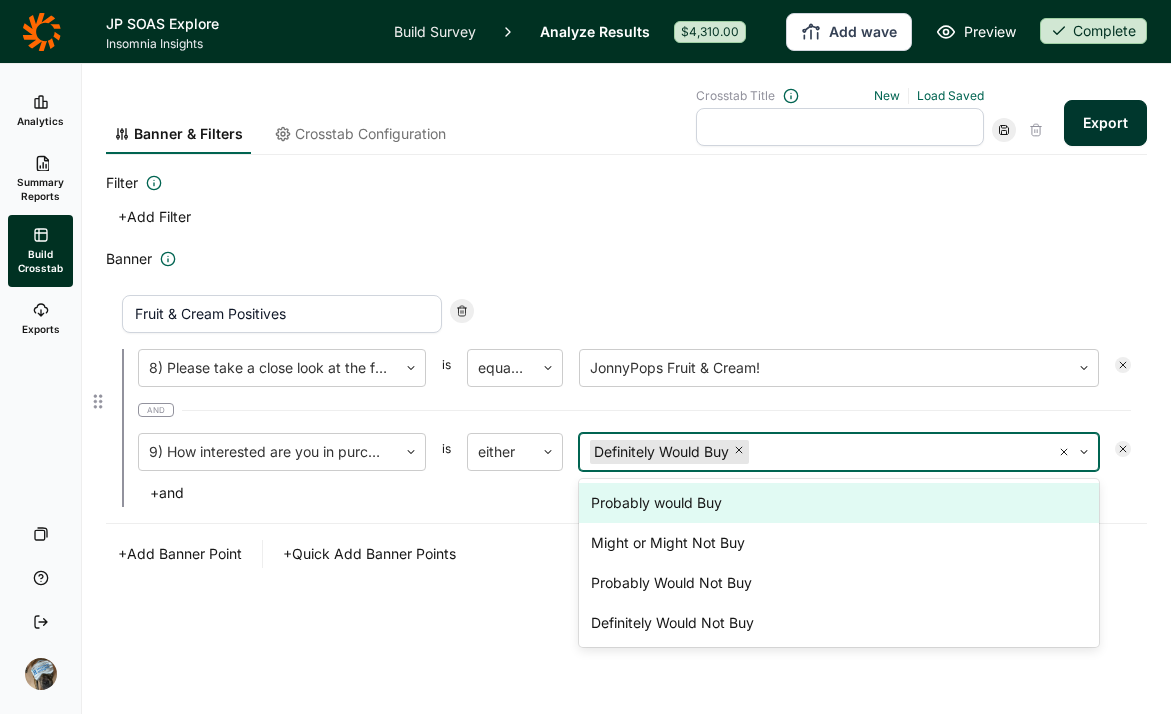 click on "Probably would Buy" at bounding box center [839, 503] 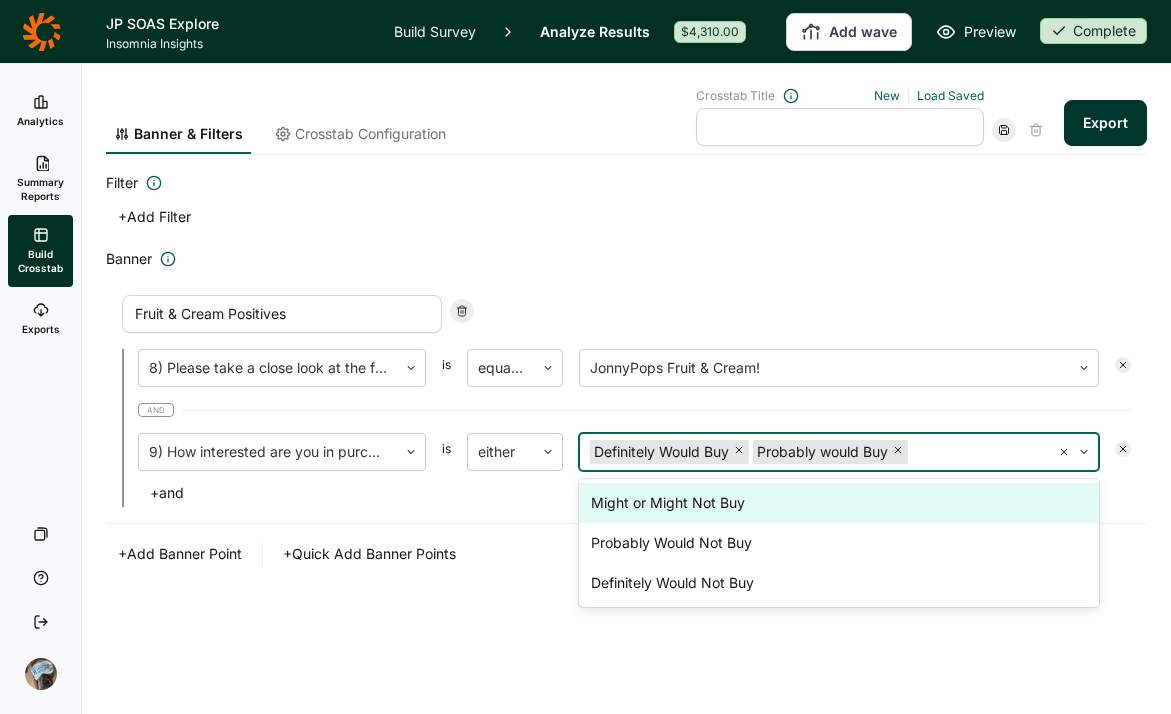 click on "Banner" at bounding box center [626, 259] 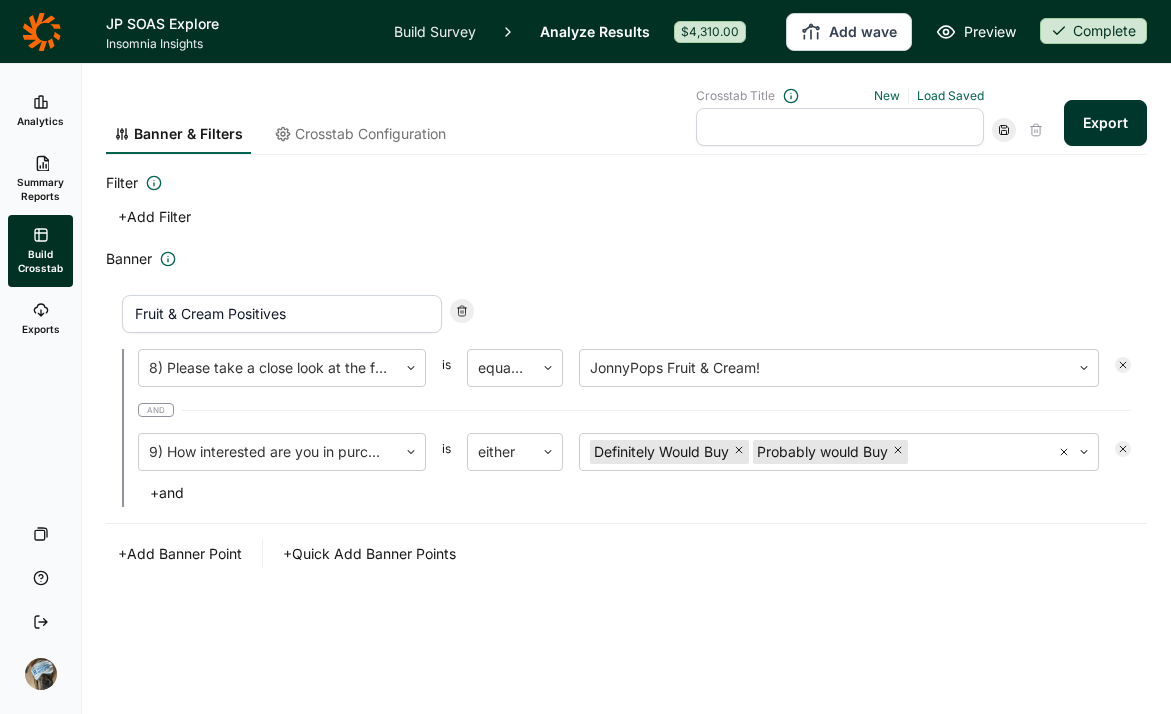 click on "Crosstab Configuration" at bounding box center (370, 134) 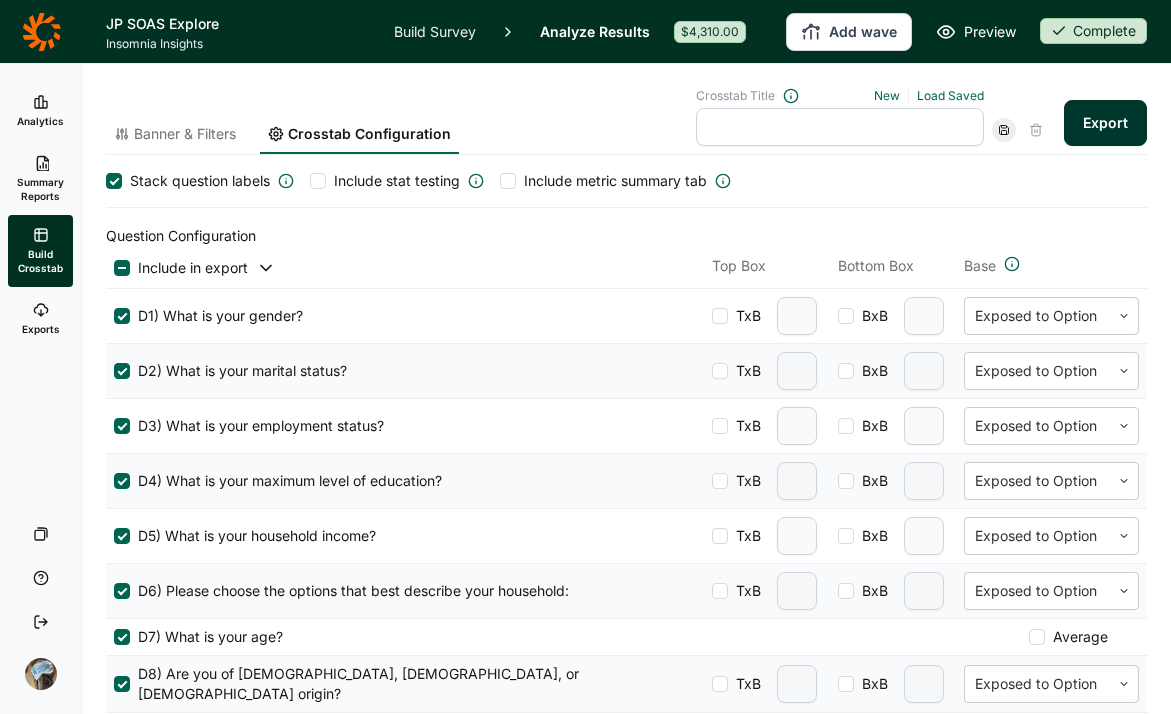click on "Include stat testing" at bounding box center [405, 181] 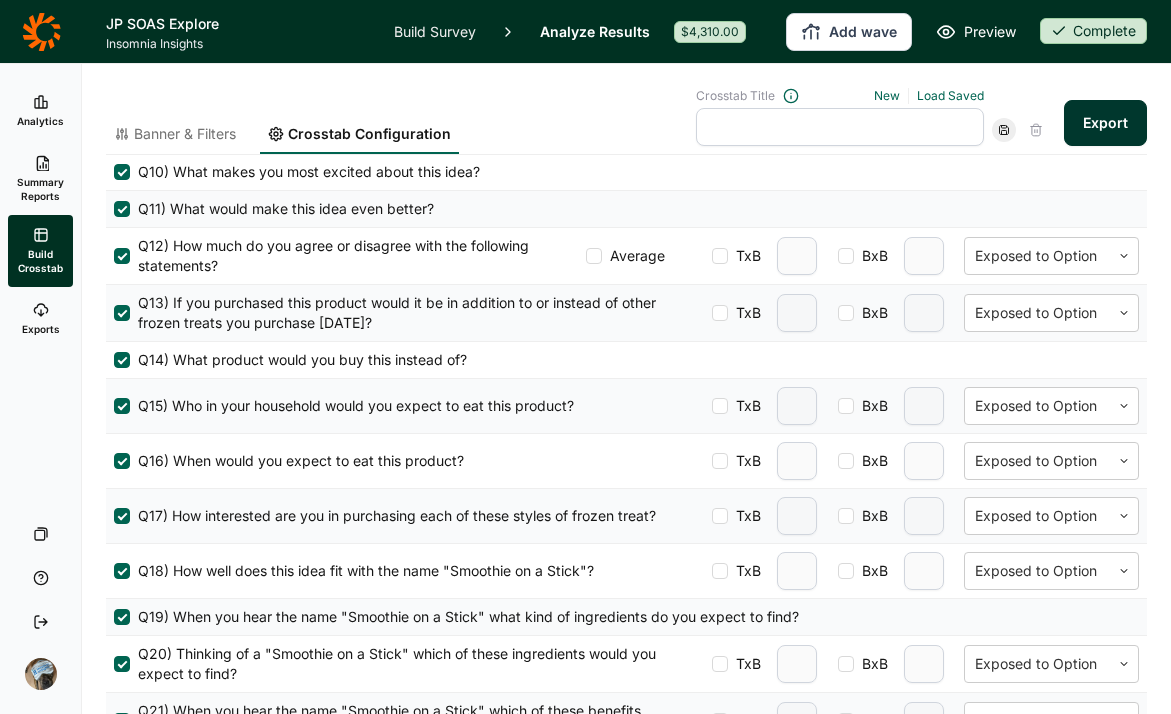 scroll, scrollTop: 1285, scrollLeft: 0, axis: vertical 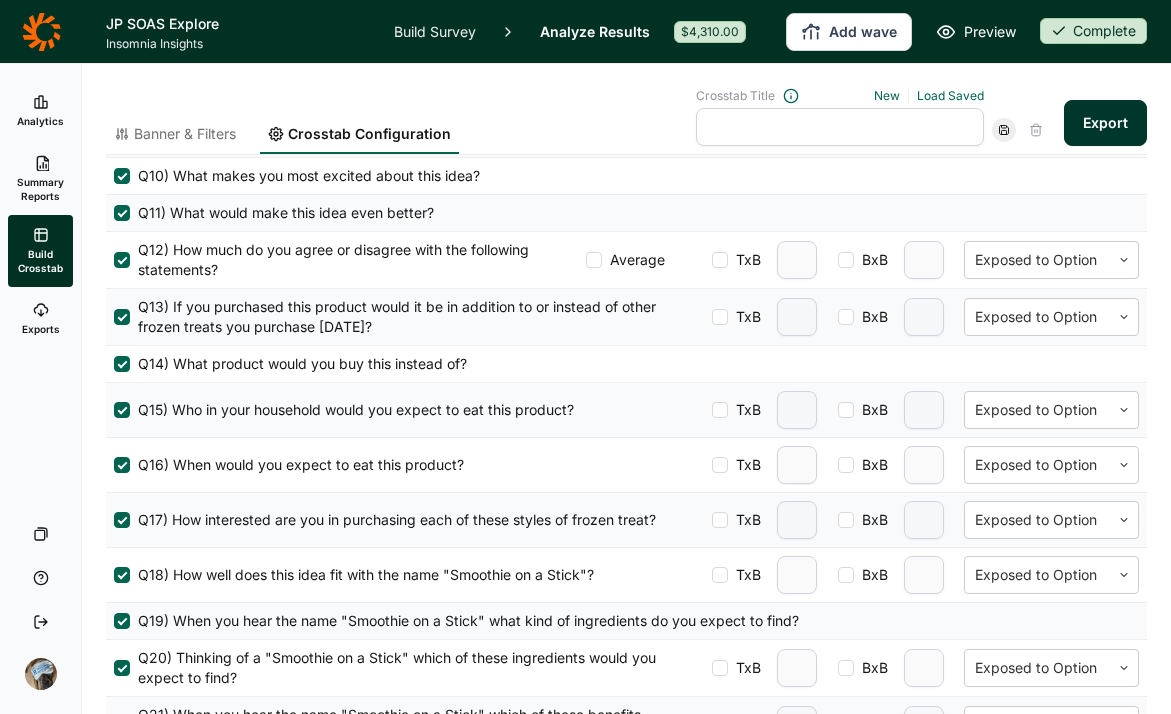 click at bounding box center (720, 520) 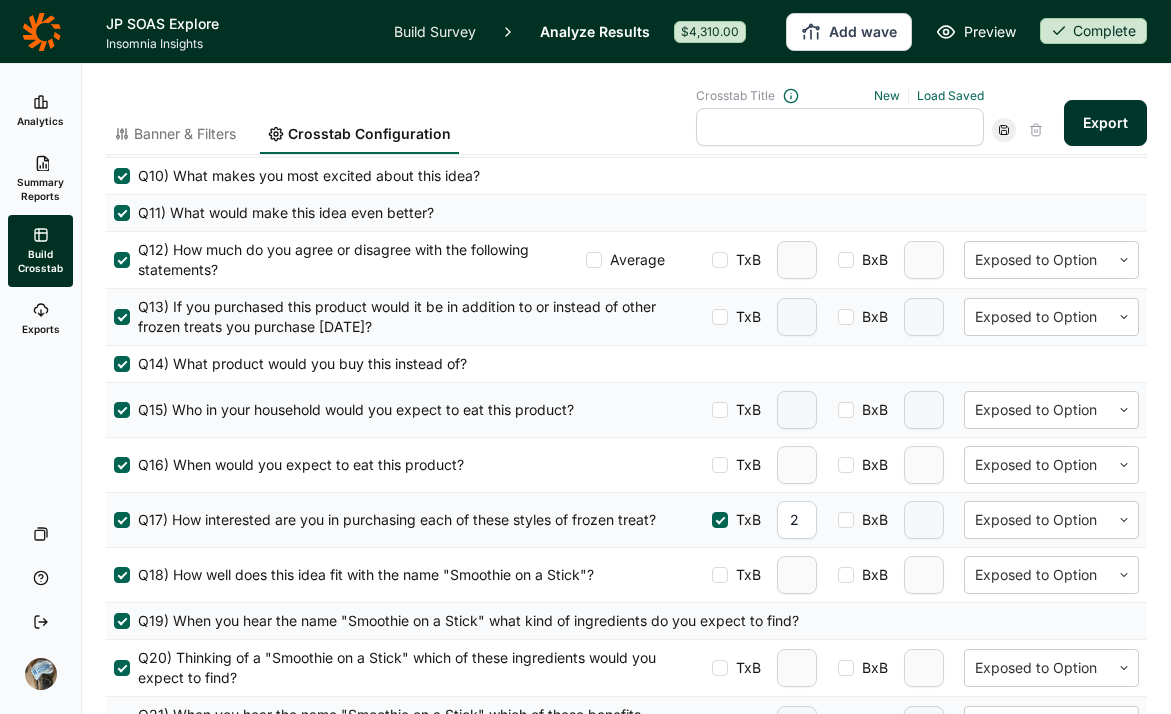 click on "Export" at bounding box center [1105, 123] 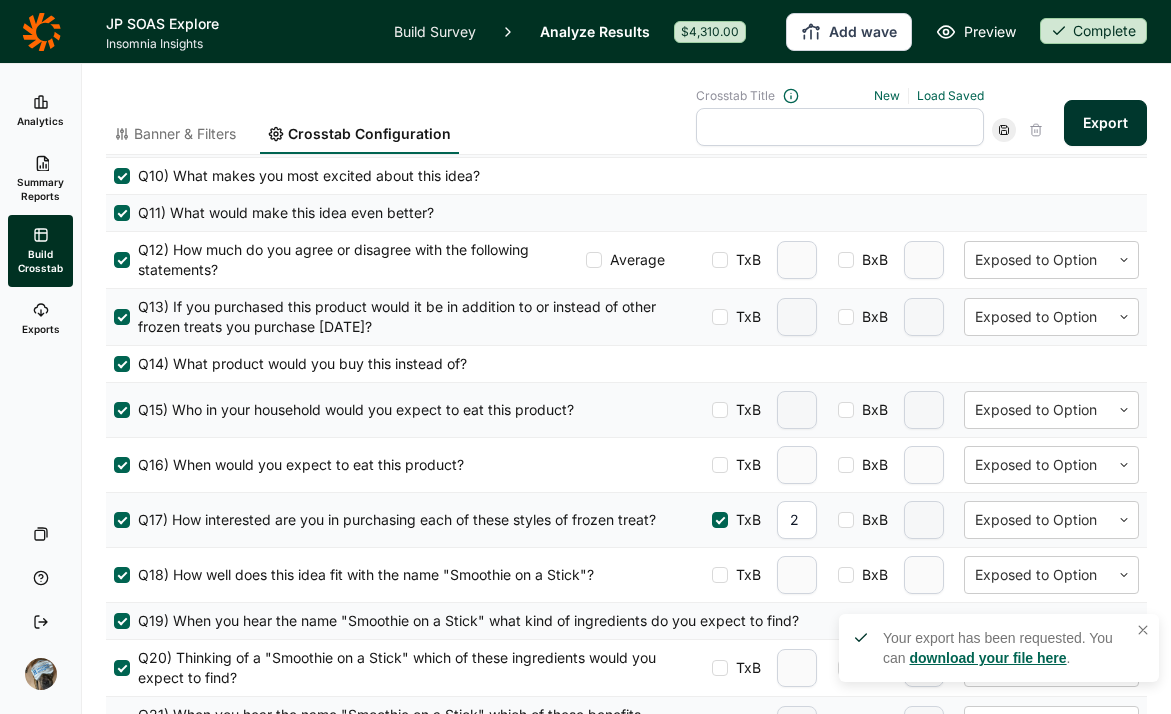 click on "download your file here" at bounding box center [987, 658] 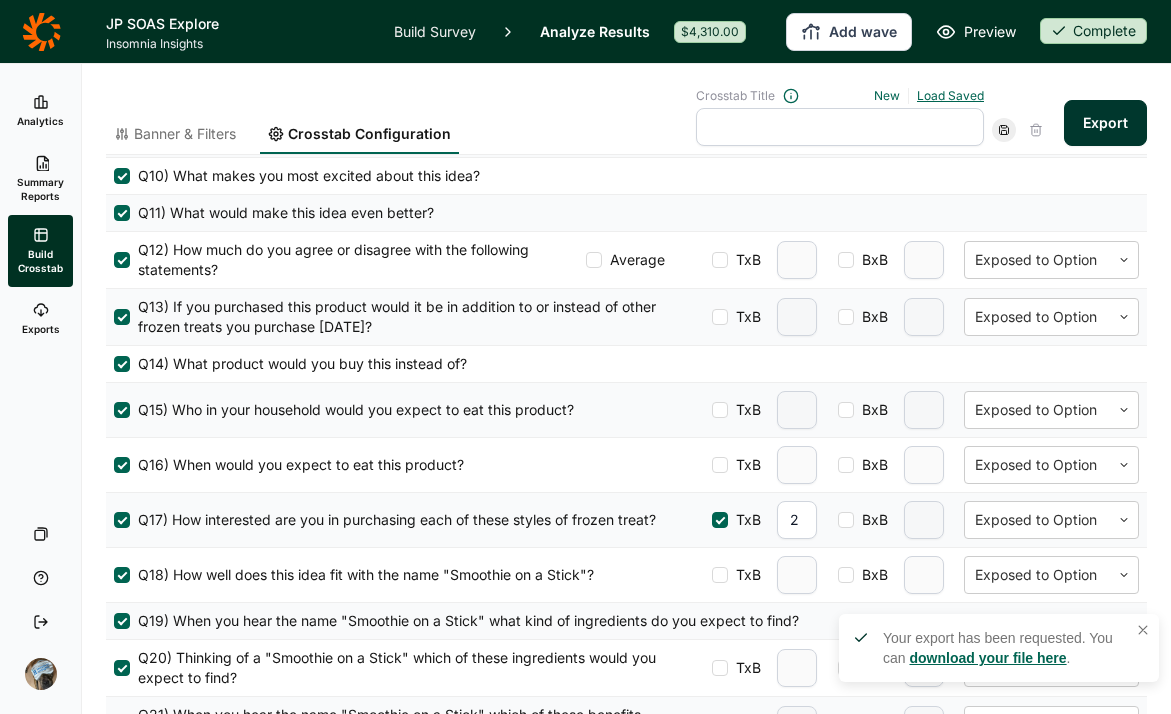 click on "Load Saved" at bounding box center (950, 95) 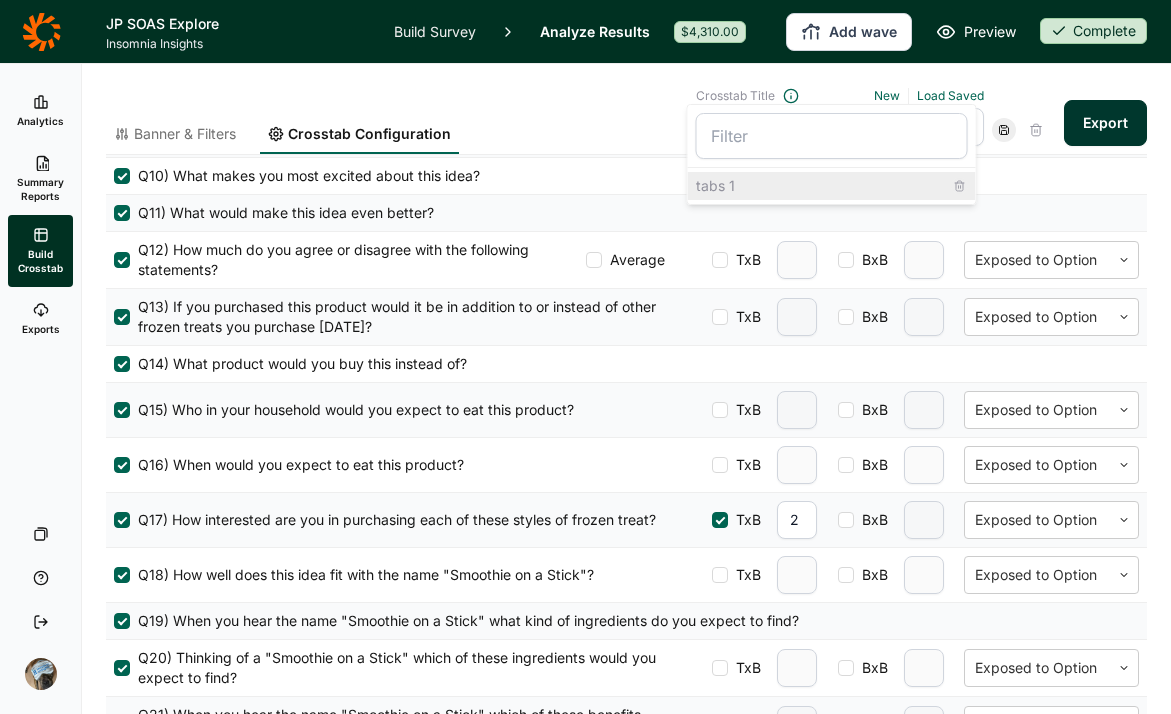 click on "tabs 1" at bounding box center (832, 186) 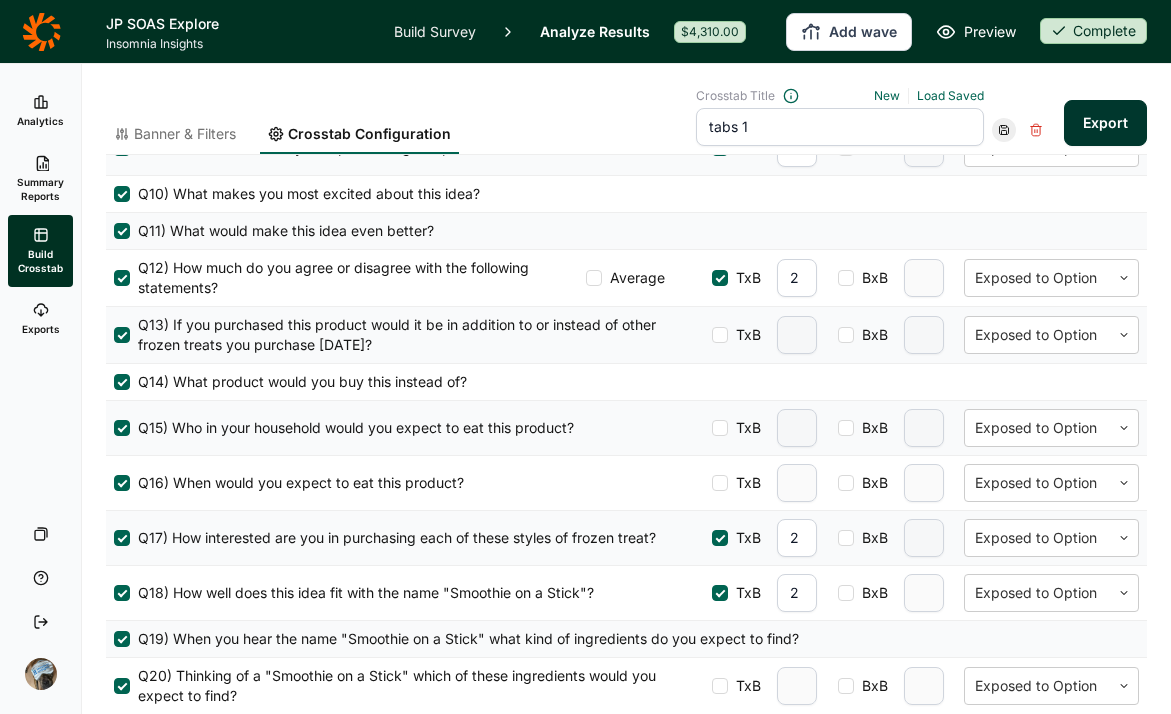 click on "Banner & Filters" at bounding box center (185, 134) 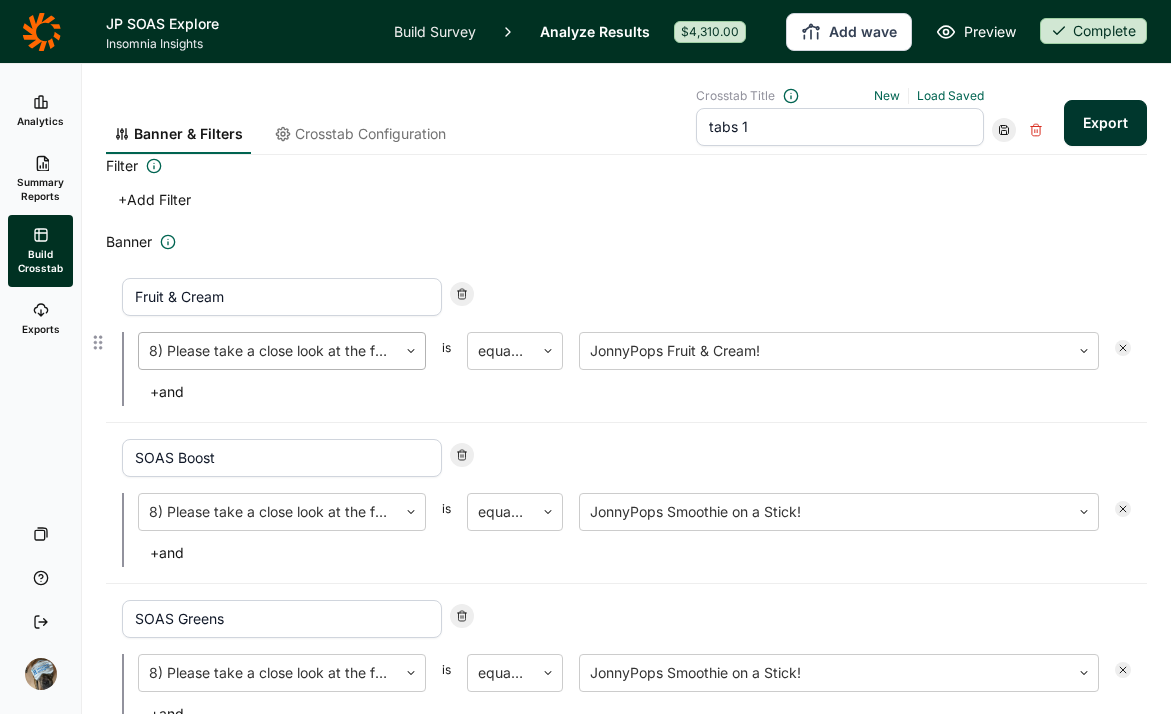 scroll, scrollTop: 0, scrollLeft: 0, axis: both 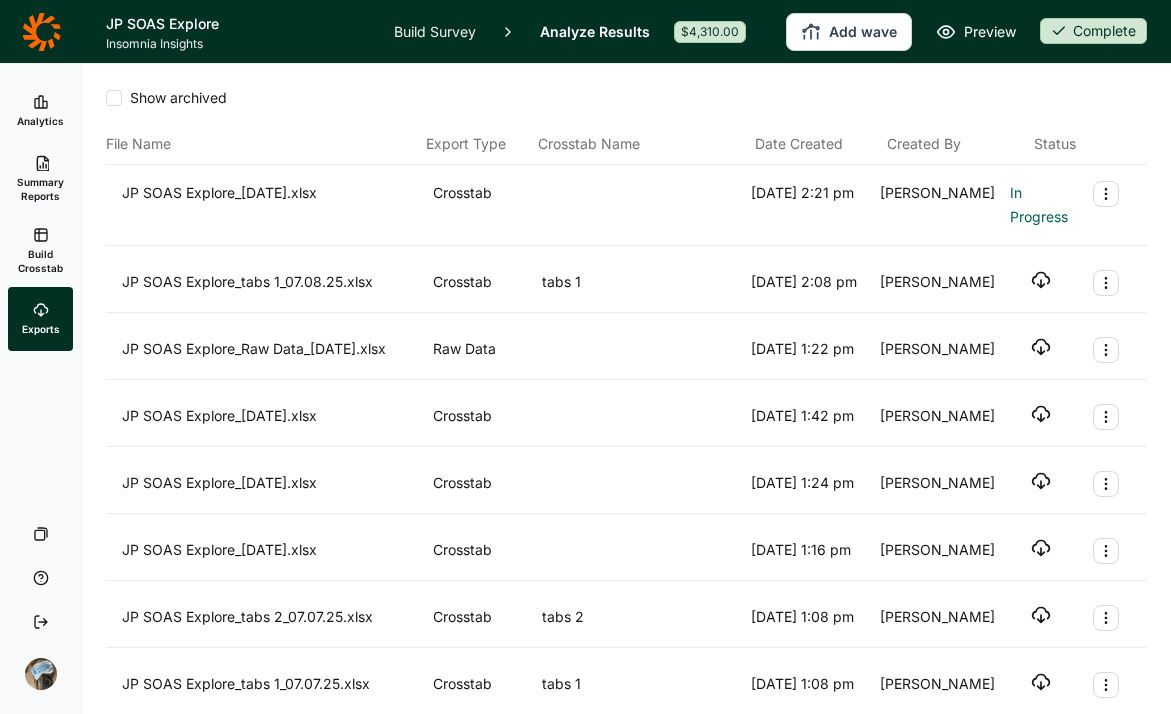 click on "File Name Export Type Crosstab Name Date Created Created By Status" at bounding box center (626, 144) 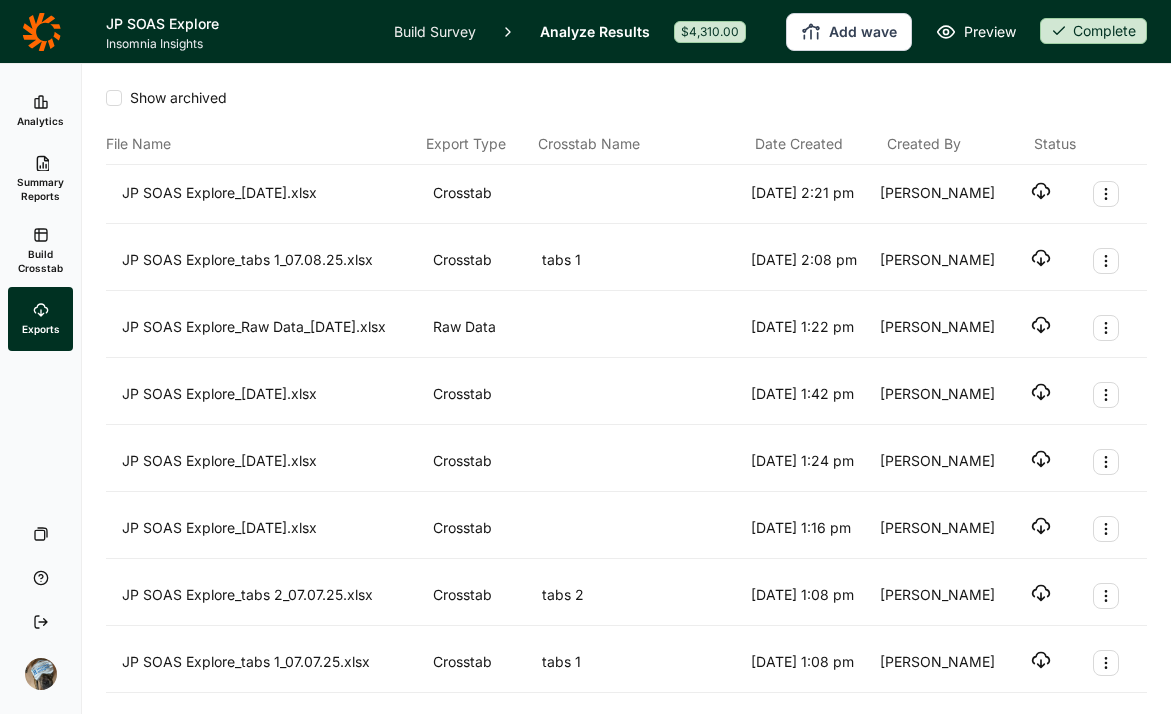click 